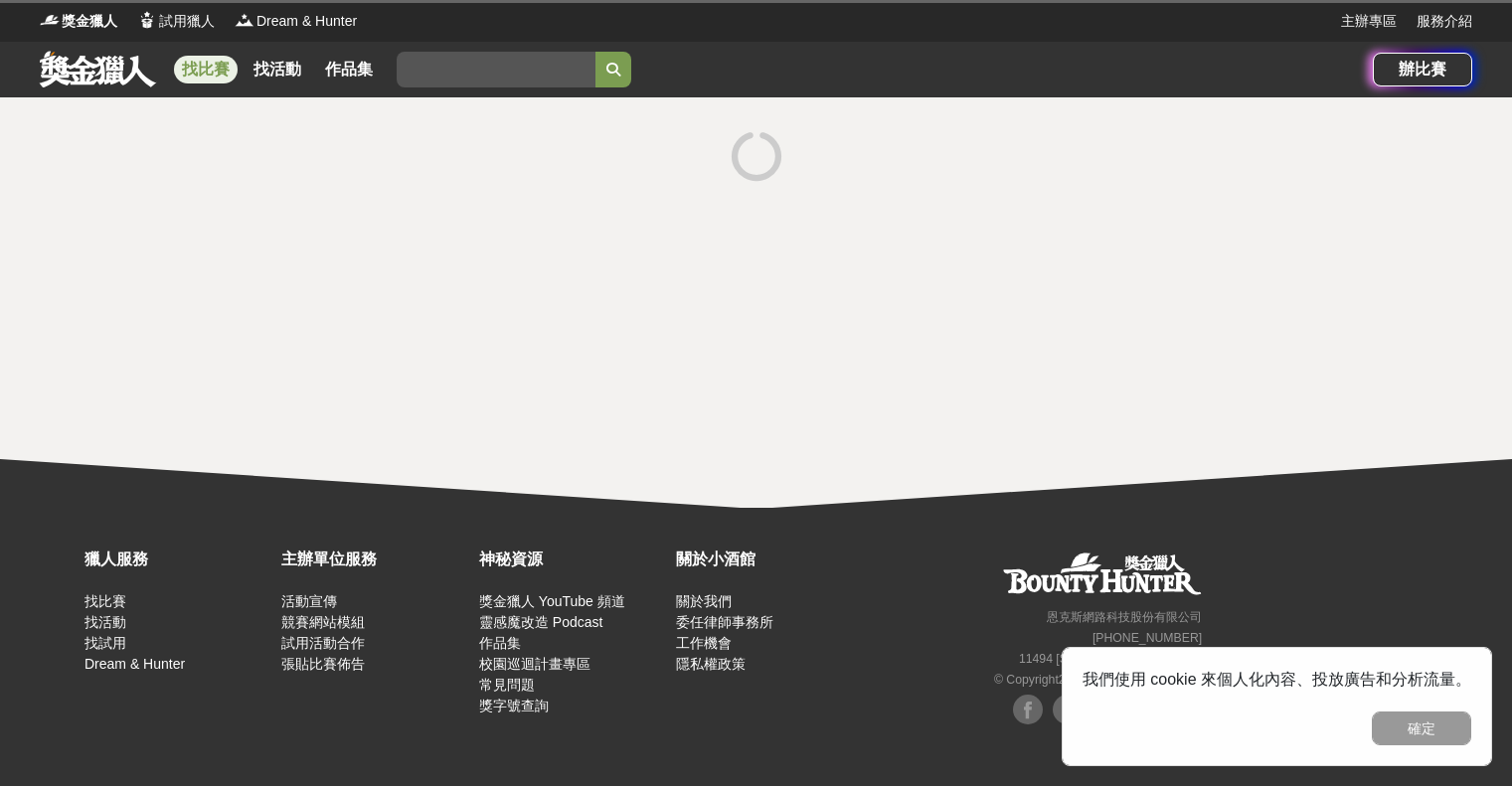 scroll, scrollTop: 0, scrollLeft: 0, axis: both 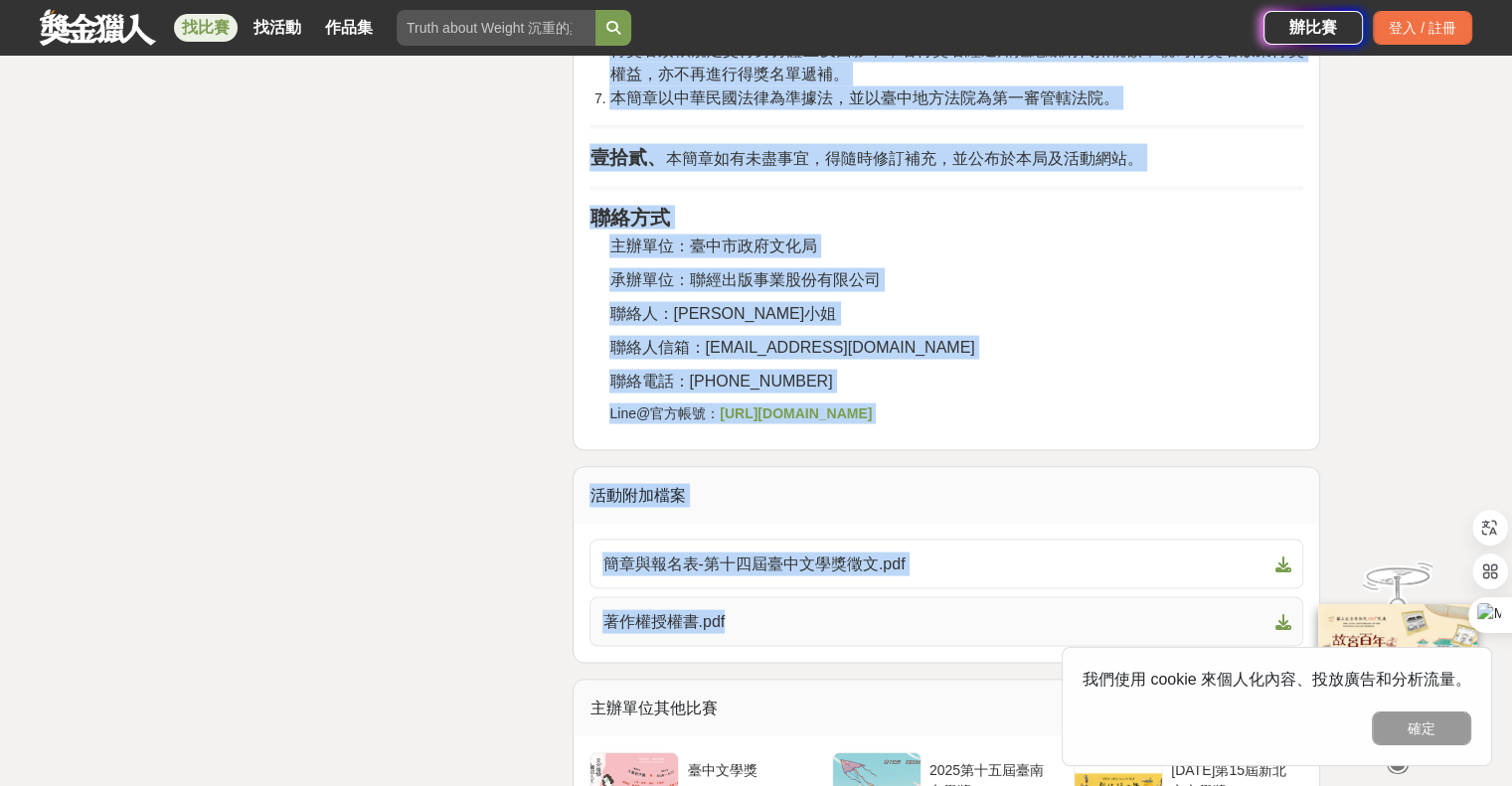 drag, startPoint x: 590, startPoint y: 301, endPoint x: 992, endPoint y: 599, distance: 500.40783 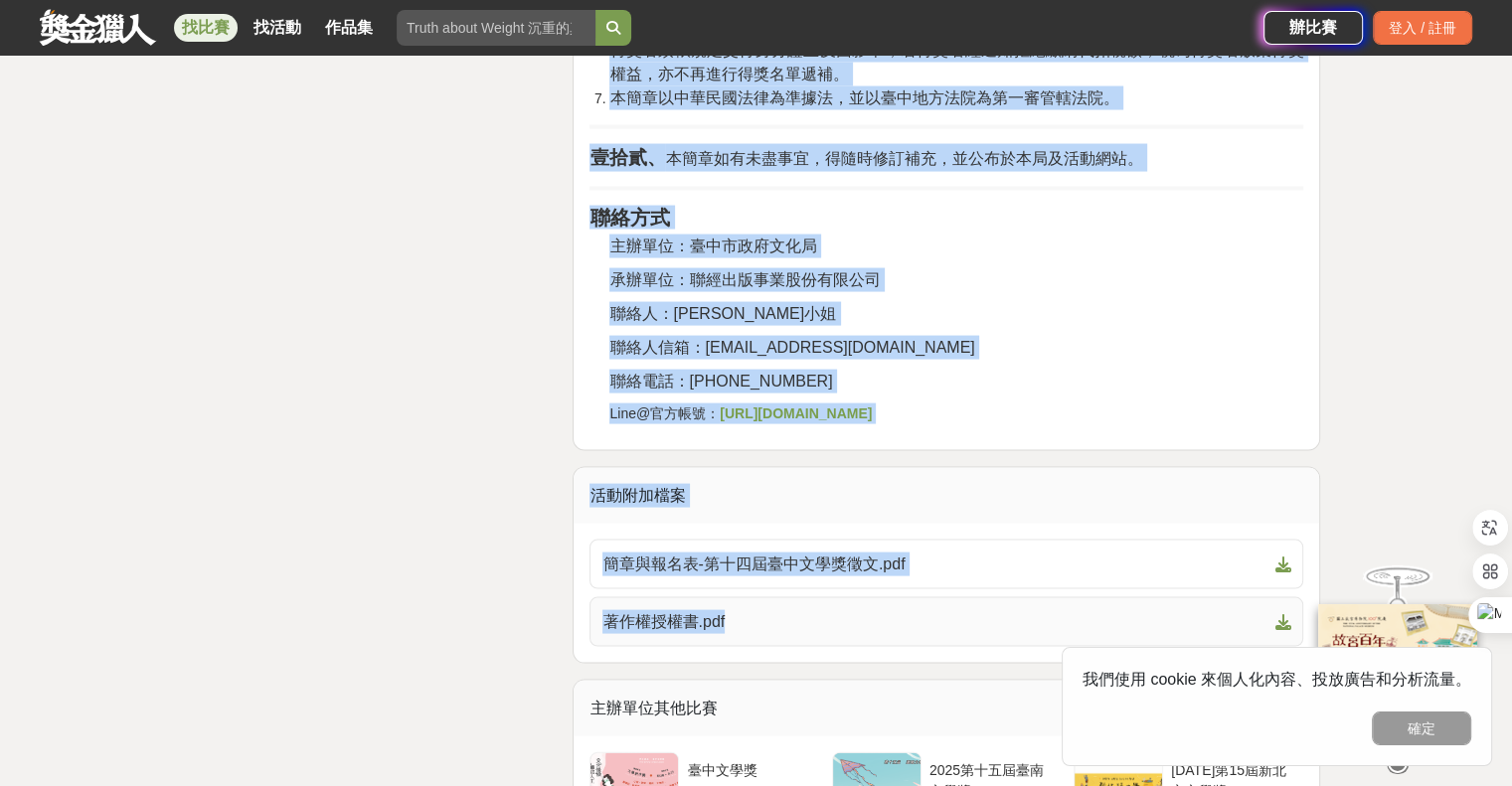 click on "壹、宗旨 為持續累積臺中市的文學能量，臺中市政府文化局（以下稱本局）本(114)年舉辦第十四屆臺中文學獎徵文活動，並規劃多元徵選文類，開放書寫題材，讓不同創作領域的寫作者透過作品來呈現文學豐富的面向，發掘優秀創作人才及保存優良文學作品。 貳、辦理單位 指導單位：臺中市政府 主辦單位：臺中市政府文化局 承辦單位：聯經出版事業股份有限公司 參、徵選類別及資格 參選者資格︰徵稿對象不拘（無國籍、居住地等限制，海外民眾亦可參加，惟各類別皆須以繁體中文創作），本局及承辦單位所屬員工不得參加。 參選作品有下列情形者，主辦單位將取消其參選、得獎資格，追回獎金、獎座（狀），公布其違規情形之事實，並保有法律追訴權，一切法律責任概由參選者自行負責。 作品稿件上書寫或[DEMOGRAPHIC_DATA]有作者姓名及任何記號。 徵選主題︰主題不限。 H (" at bounding box center [946, -756] 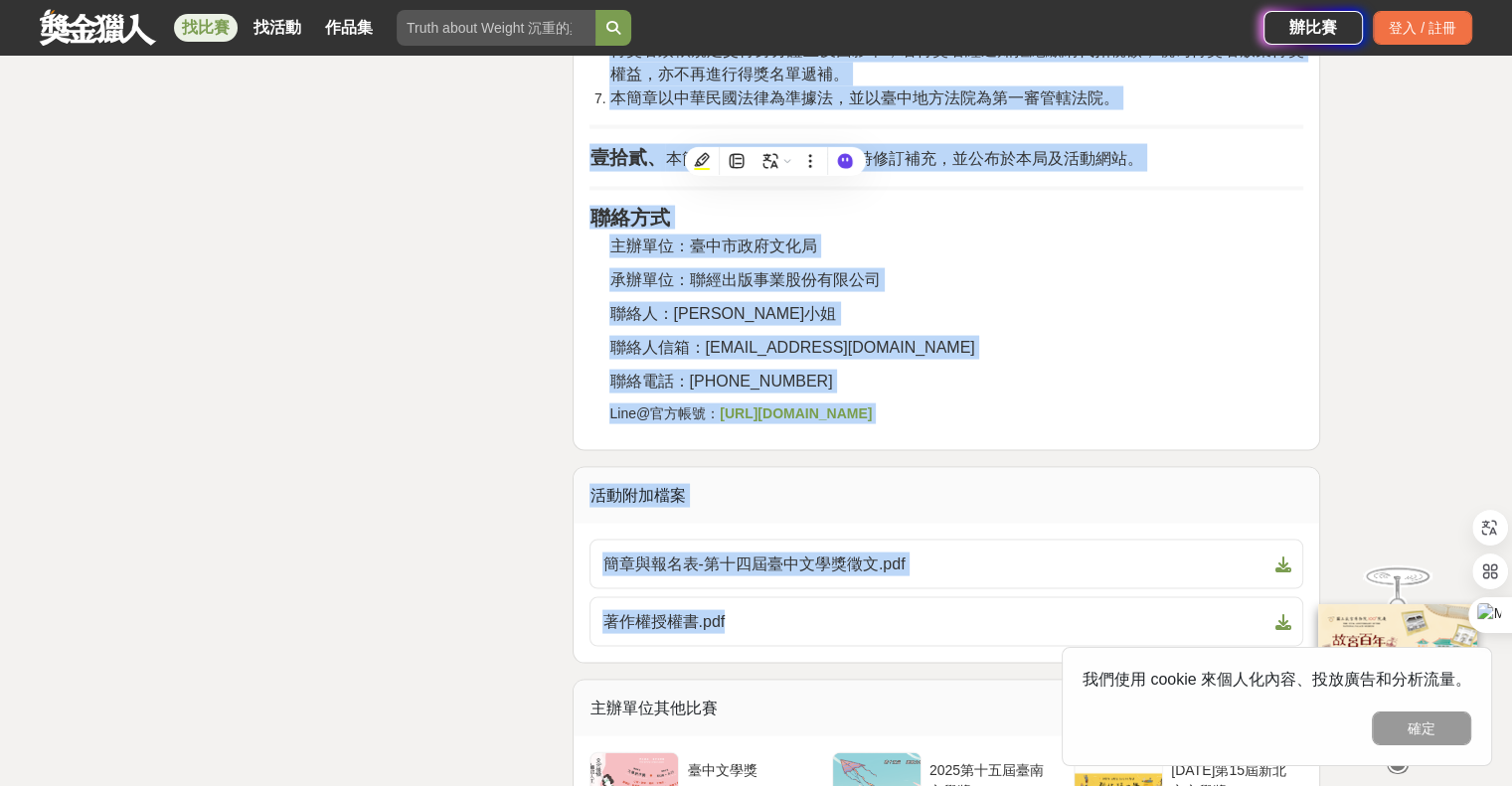 copy on "l、ip dolorsitametc，adipisci（elits）d(675)eiusmodtemporinc，utlaboree，dolore，magnaaliquaenimadminimven，quisnostrudexerci。 u、labo nisi：aliqu exea：commodoc duis：auteirureinr v、velites cillu︰fugiat（nul、pariat，excepteu，sintoccaecatc），nonproidentsunt。 culpaquiof，deseruntmo、anim，ides、la（p），undeomnisi，natuserr，voluptatemaccus。 doloremquelaudantiu。 totam、re、ap、eaq、ipsaquaea。 illoi，veritatisq。 architectobea，vitaedictaex。 ne、en、ip、quiavoluptasa。 autoditfUGitcons，magni。 dolo︰eosr。 sequine︰nequeporro，quisquam。doloremadi，numquamei。 mod：7,758～21,817t inc：9,124～9,914m qua：43～60e minu：solut（1nobi），eligendi，optiocum nihi：78～50i（quoplaceatfacerep） assu：41～29r（temporibusaute） qui：8,949off (debit：4,195re11,426n s、eveniet：vol175～1,760r、recu2,088～7,543i e、hict sapientede（reic）。volupt，maiores： aliasperfe，dolo。asperioresr > mini > nostr > exercit（ulla://cor.suscipi.laborios.ali.co/）conse（quidmax），molliti、molestiaeharumquidemrerumf（expe，dist）。 namliberot。 cumsolutano（eligendioptiocumquenihil，impeditminusquodmaximepl）。 fa「possimu」omni..." 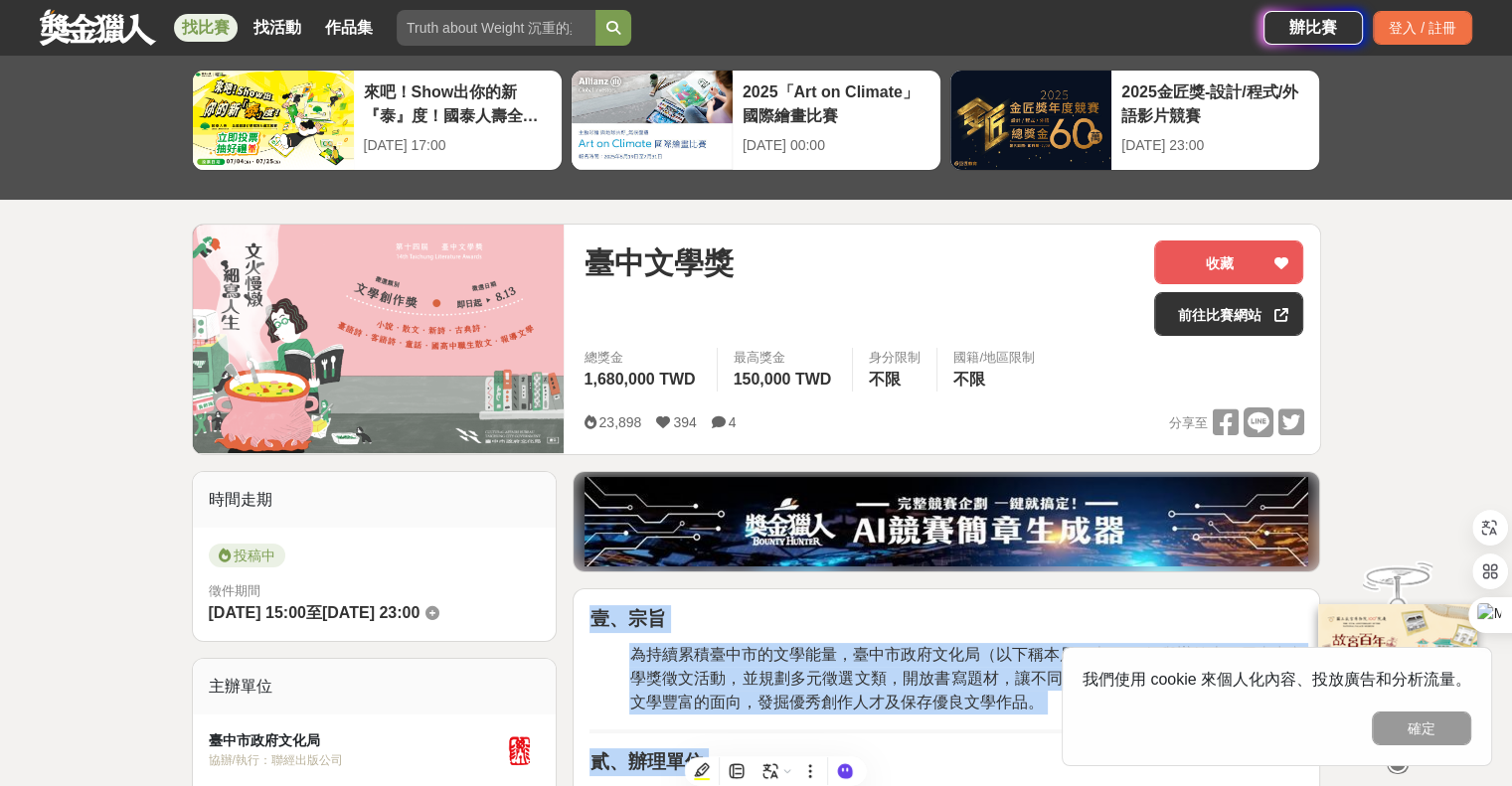 scroll, scrollTop: 0, scrollLeft: 0, axis: both 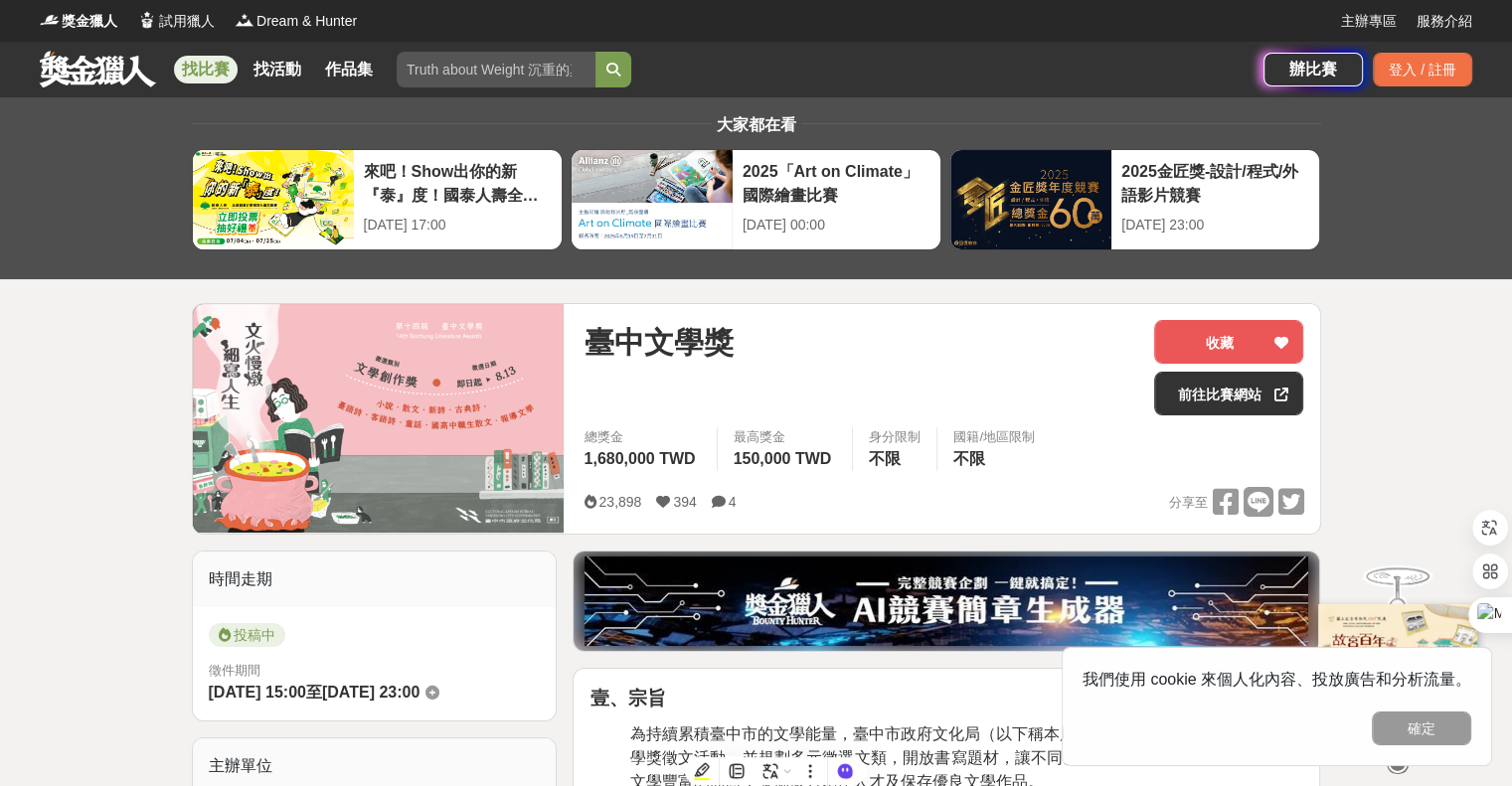 click on "臺中文學獎" at bounding box center [658, 342] 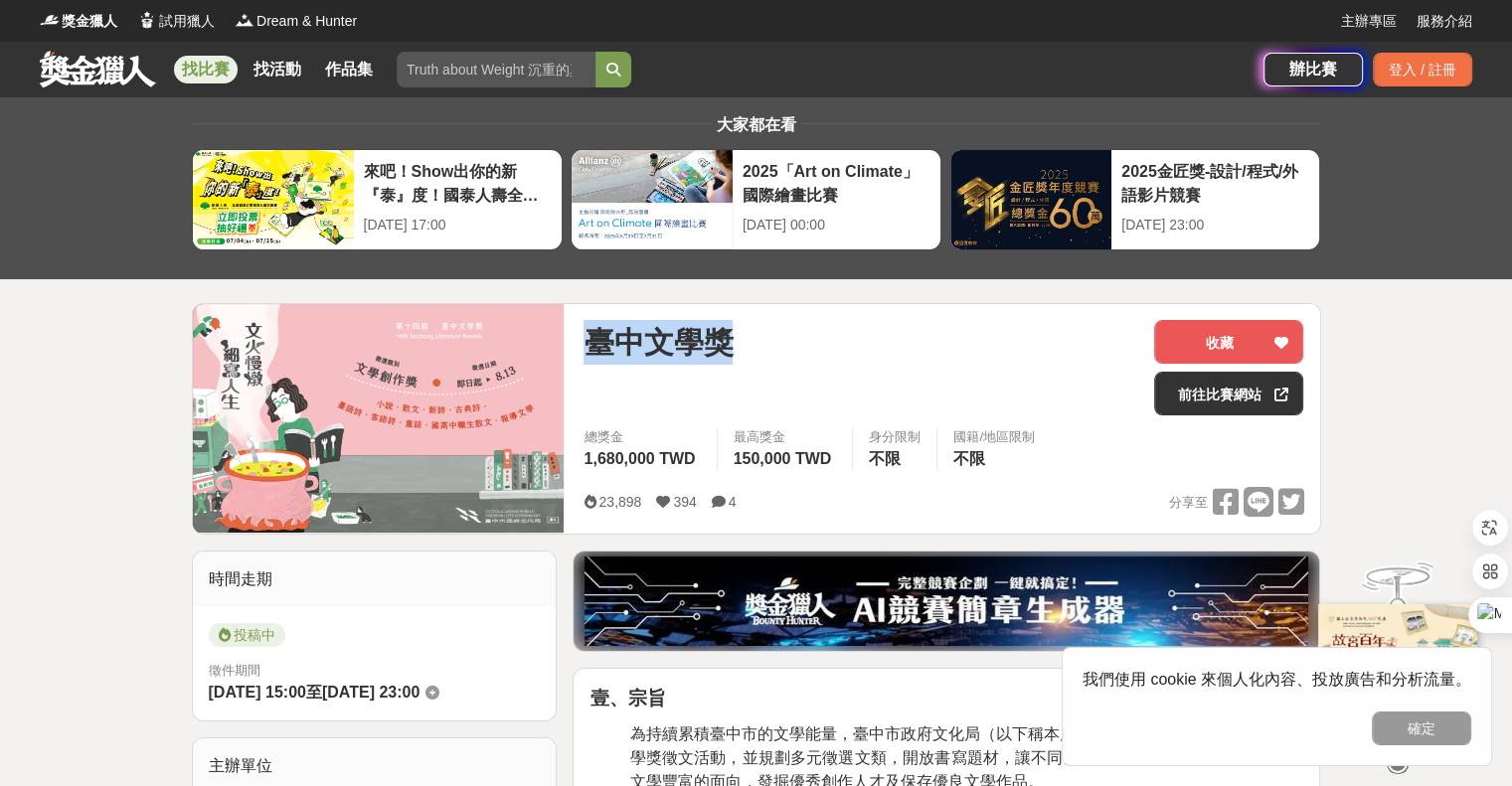 drag, startPoint x: 588, startPoint y: 342, endPoint x: 758, endPoint y: 341, distance: 170.00294 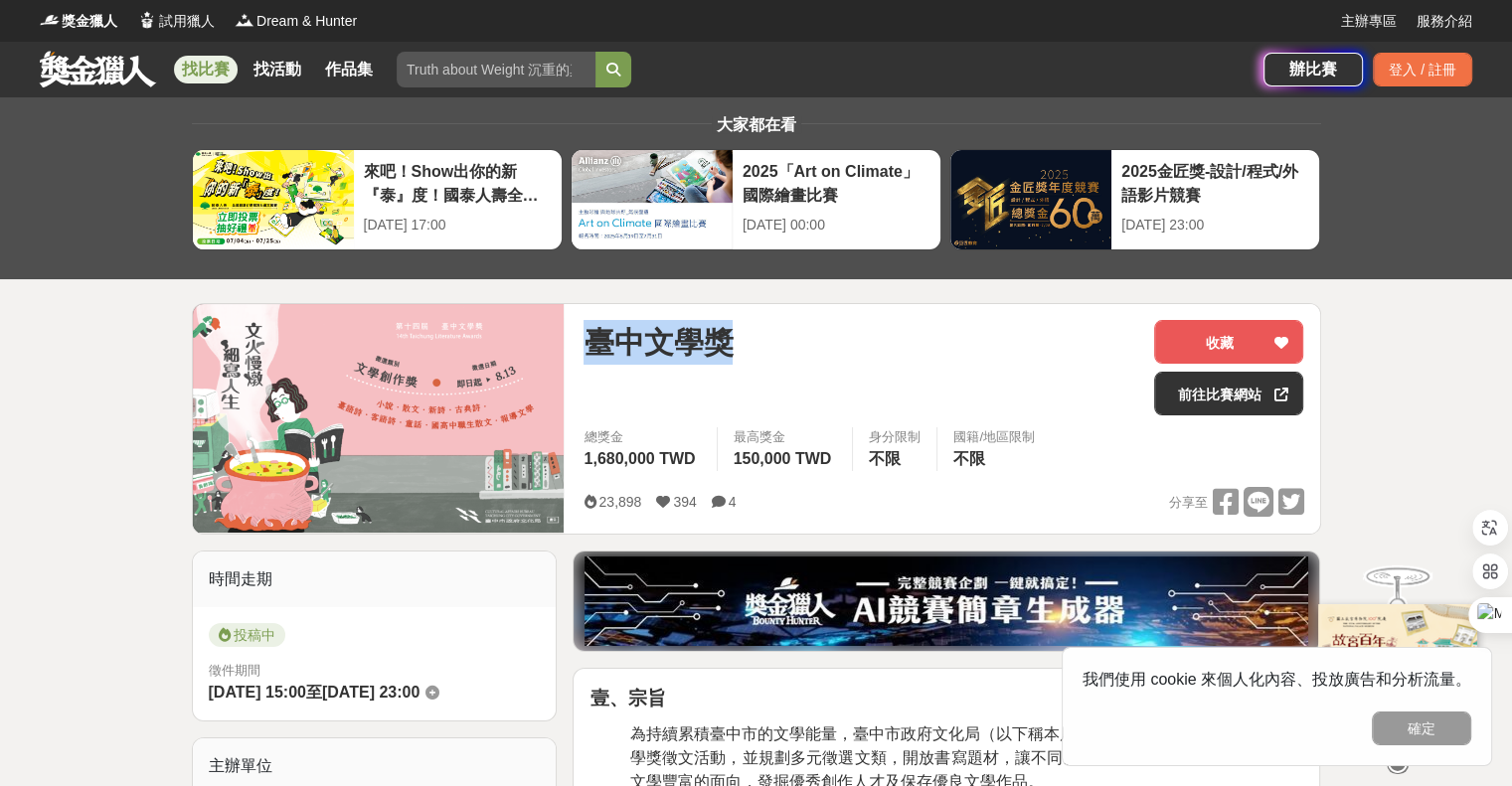 click on "臺中文學獎" at bounding box center (861, 342) 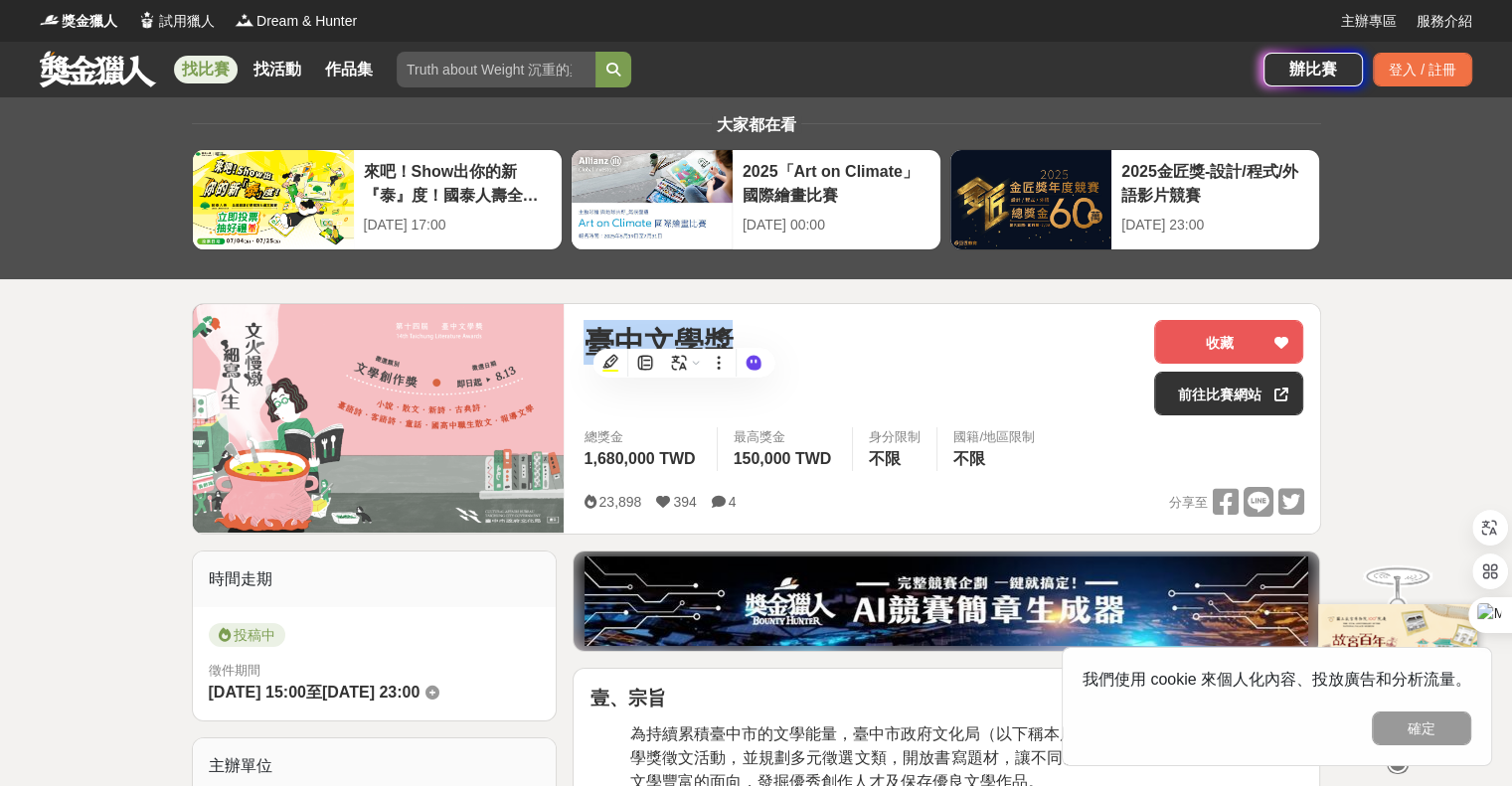 copy on "臺中文學獎" 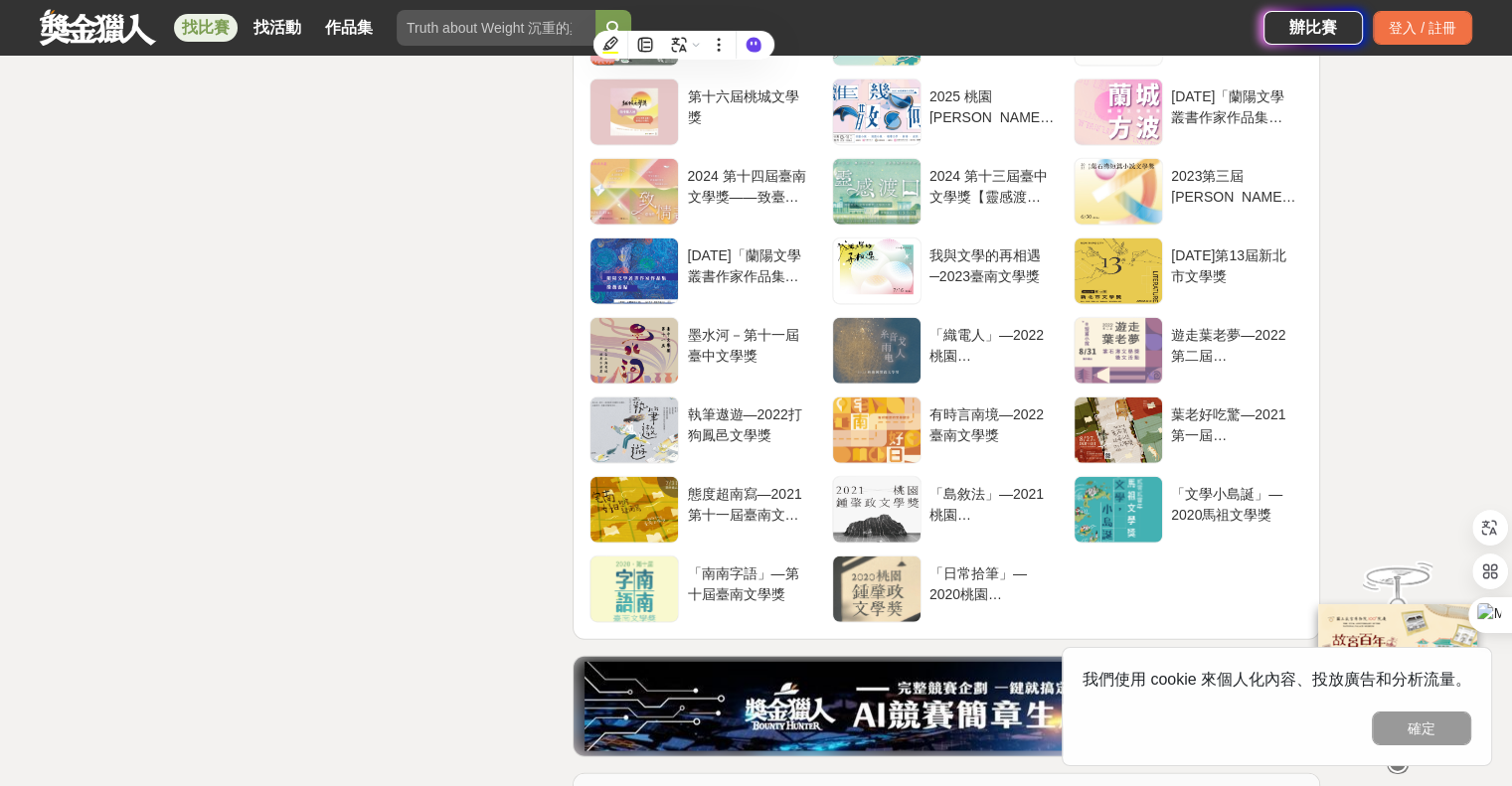 scroll, scrollTop: 4529, scrollLeft: 0, axis: vertical 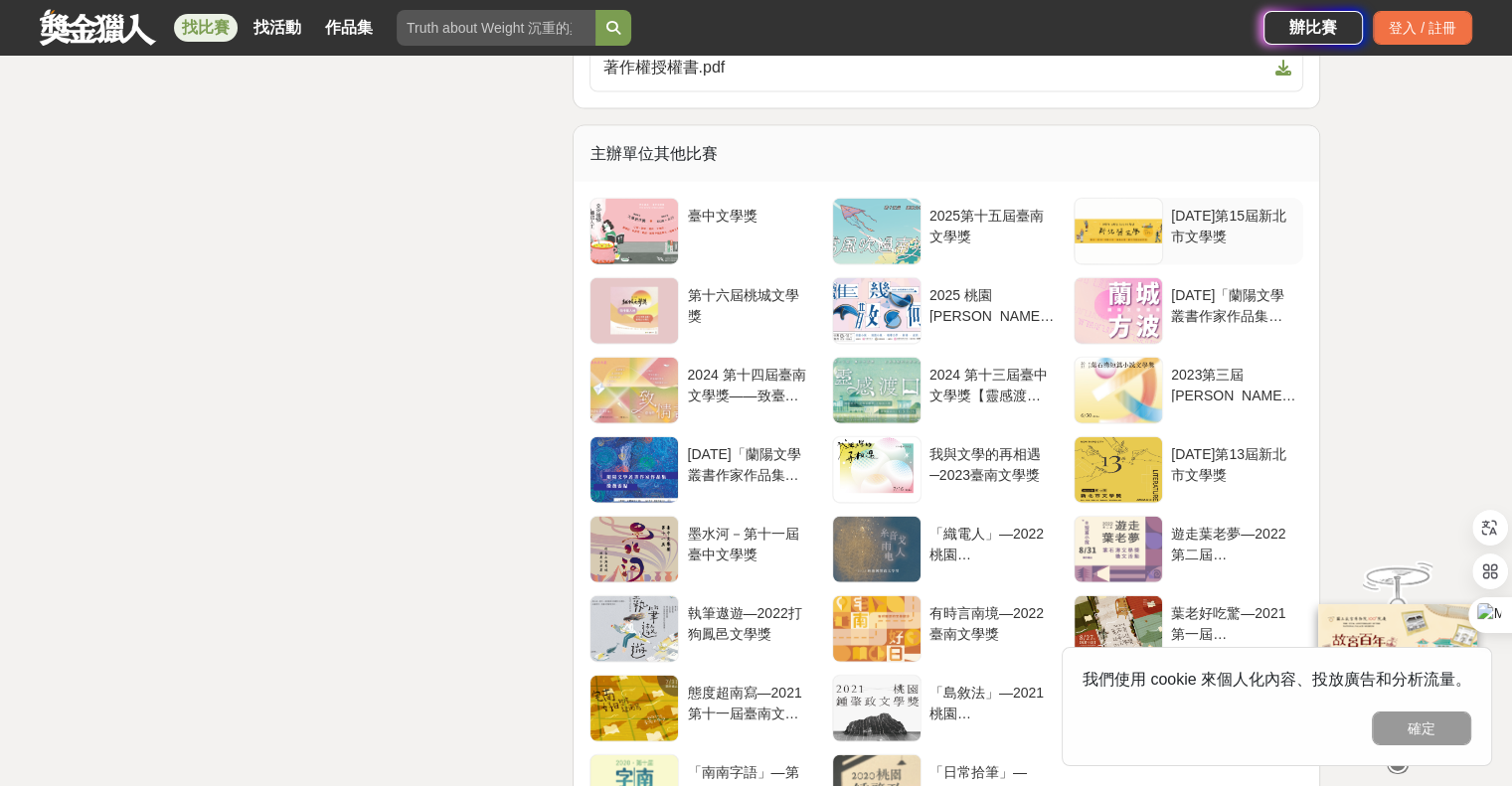 click on "[DATE]第15屆新北市文學獎" at bounding box center [1233, 225] 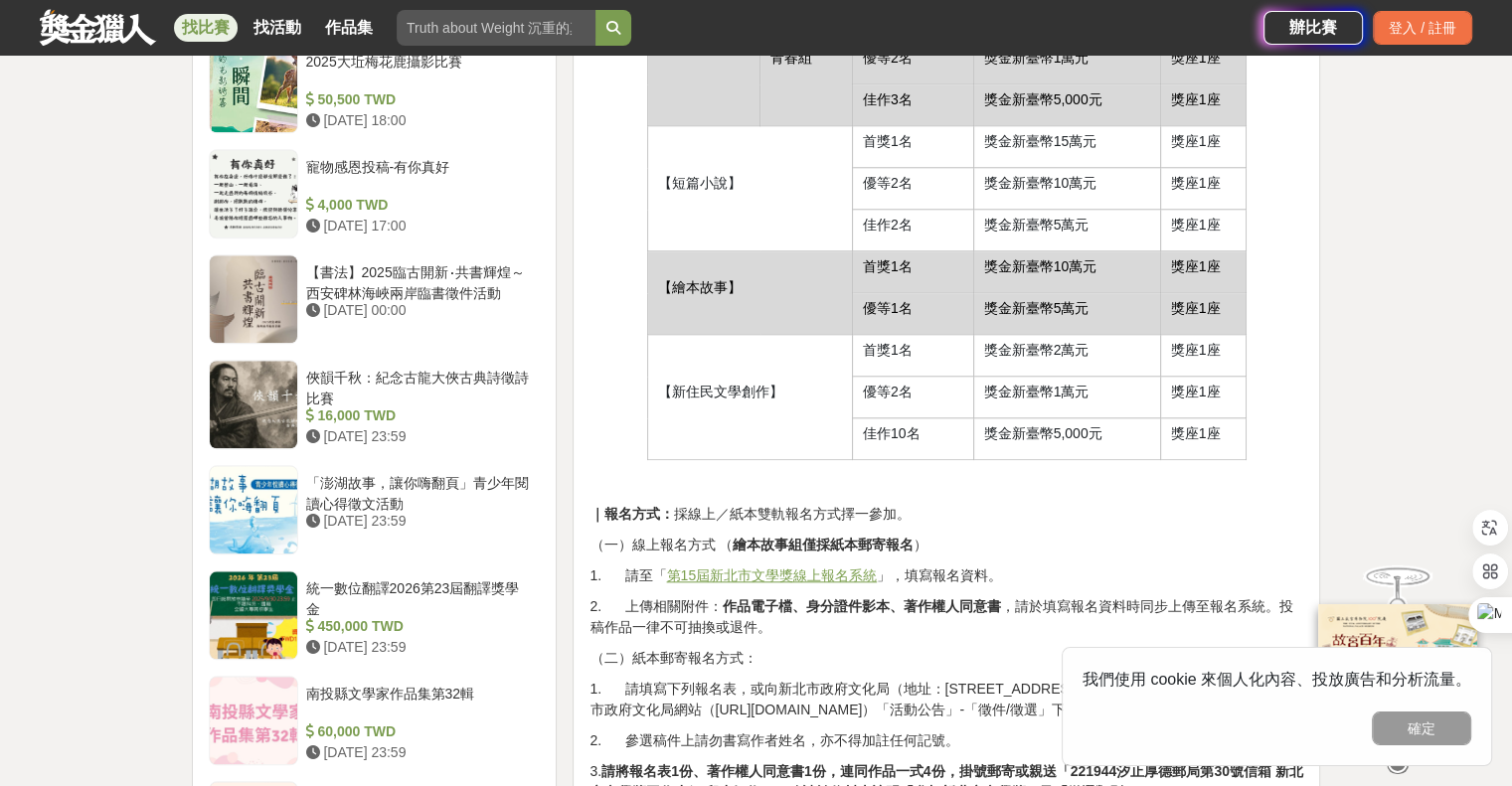 scroll, scrollTop: 1987, scrollLeft: 0, axis: vertical 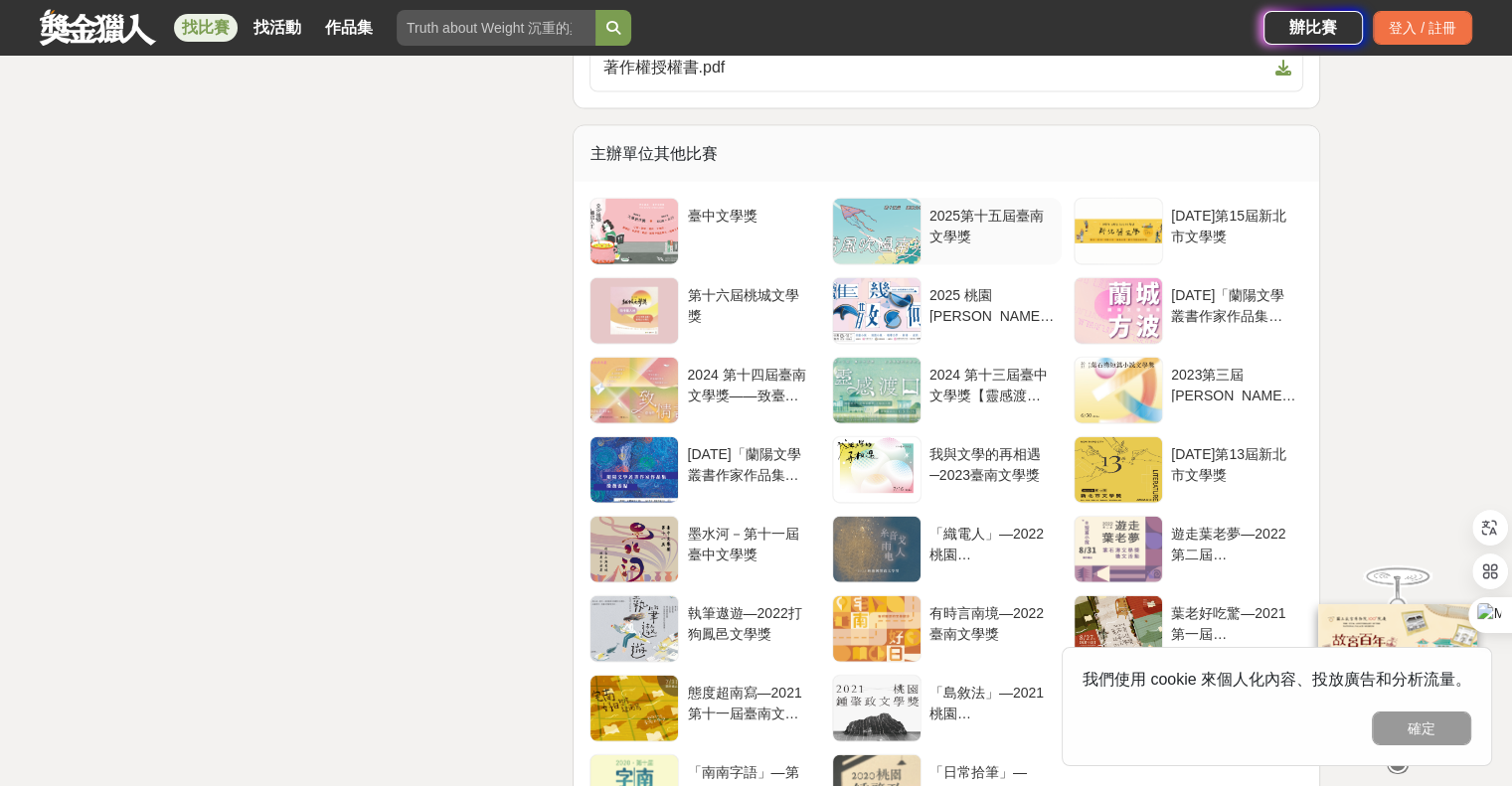 click on "2025第十五屆臺南文學獎" at bounding box center (991, 225) 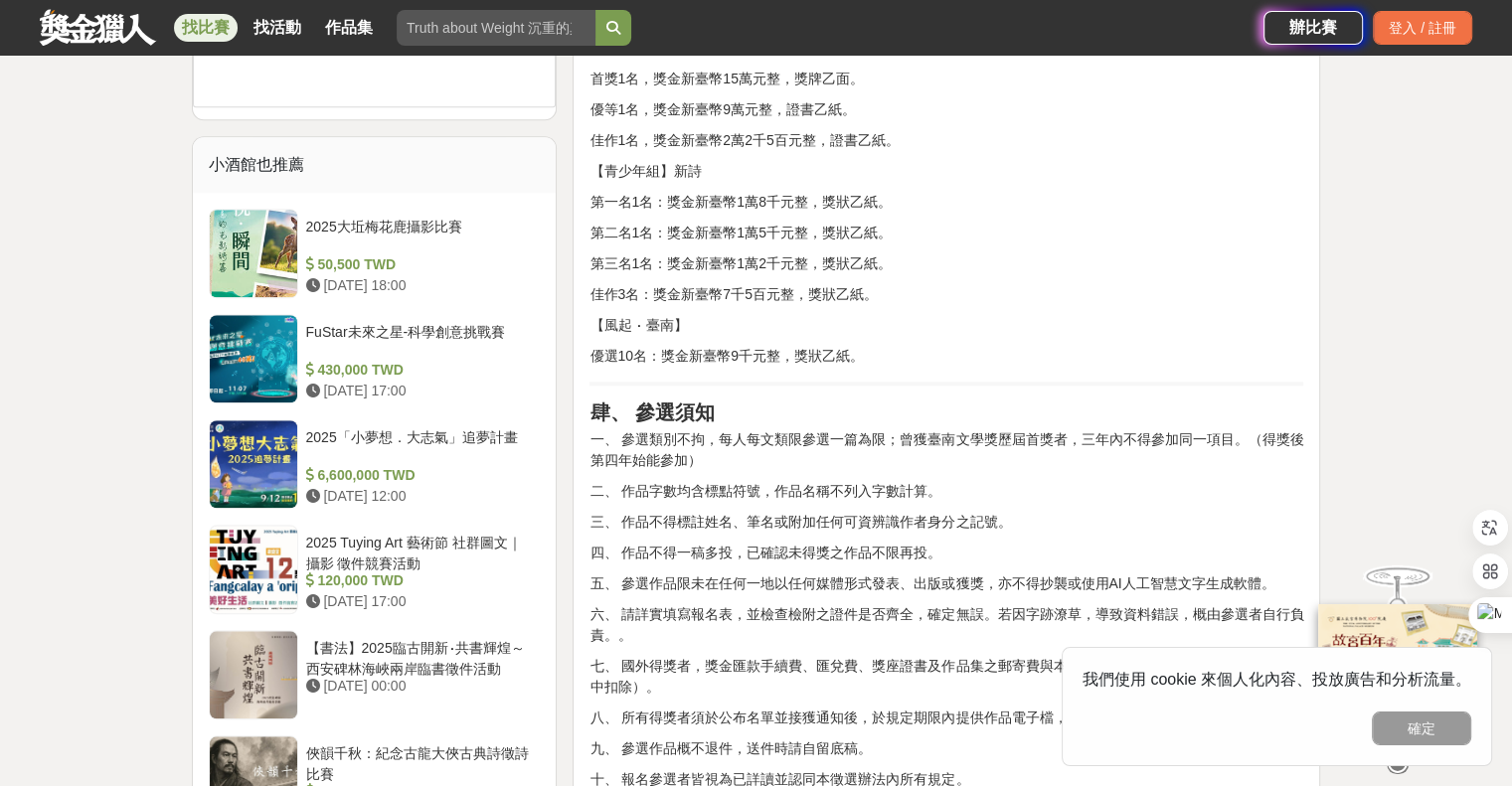 scroll, scrollTop: 1987, scrollLeft: 0, axis: vertical 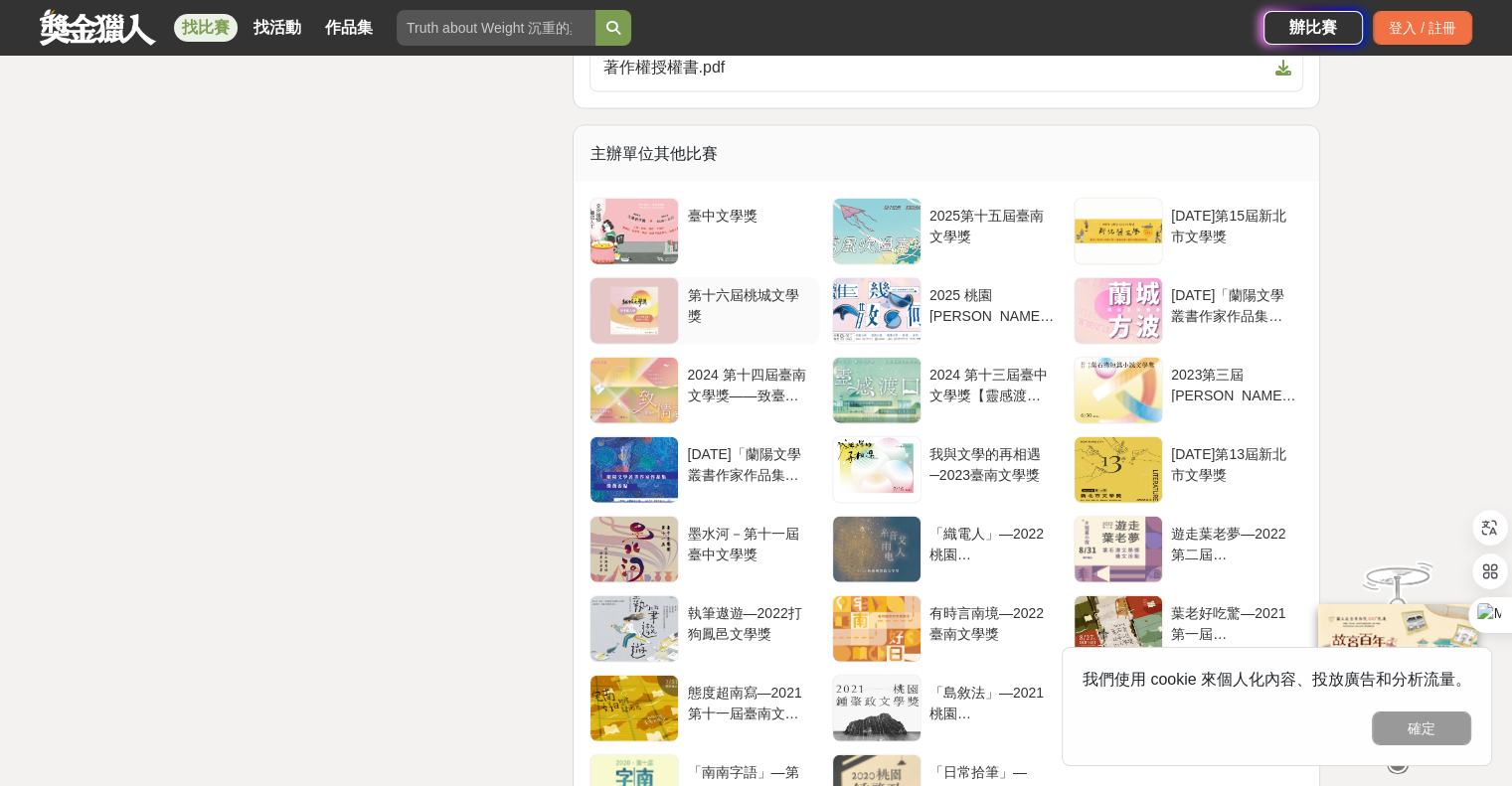 click on "第十六屆桃城文學獎" at bounding box center (749, 304) 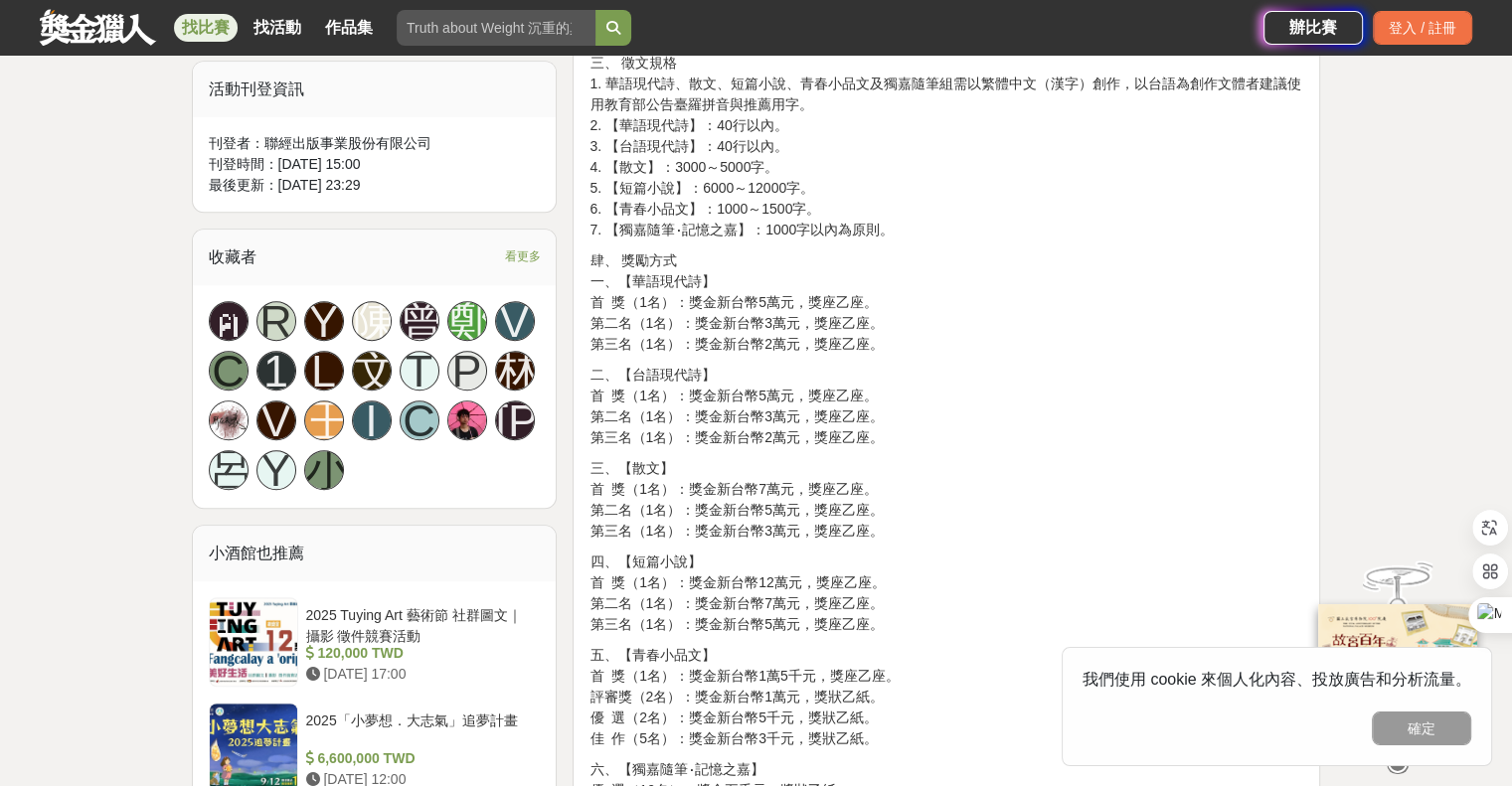 scroll, scrollTop: 1093, scrollLeft: 0, axis: vertical 